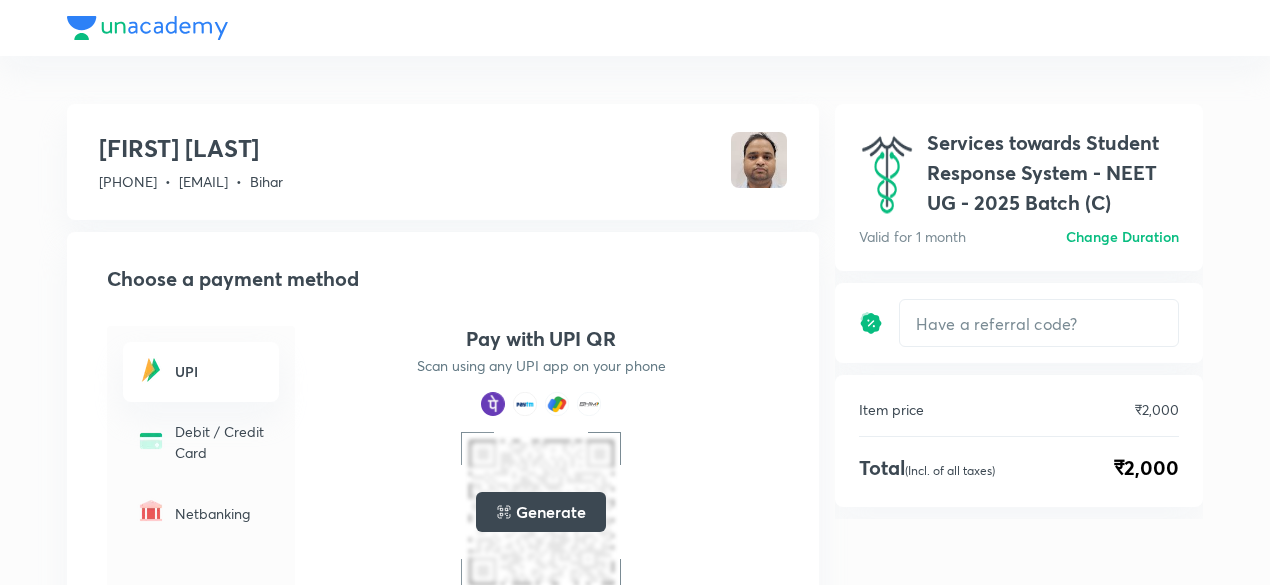 scroll, scrollTop: 0, scrollLeft: 0, axis: both 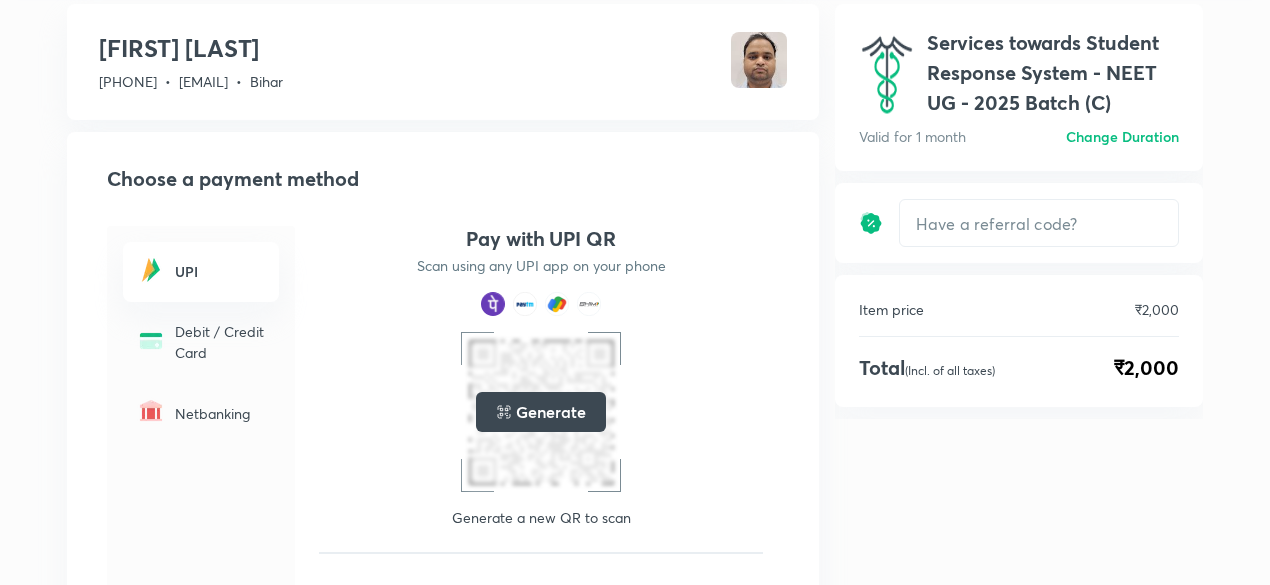 click on "Generate" at bounding box center (550, 412) 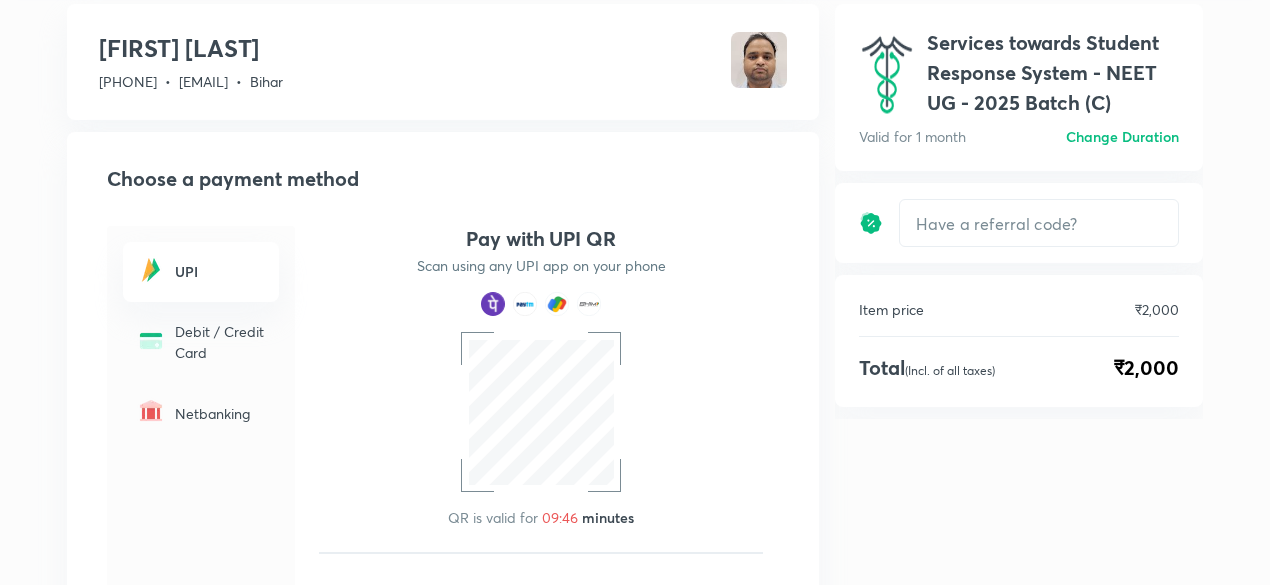 click on "Debit / Credit Card" at bounding box center [221, 342] 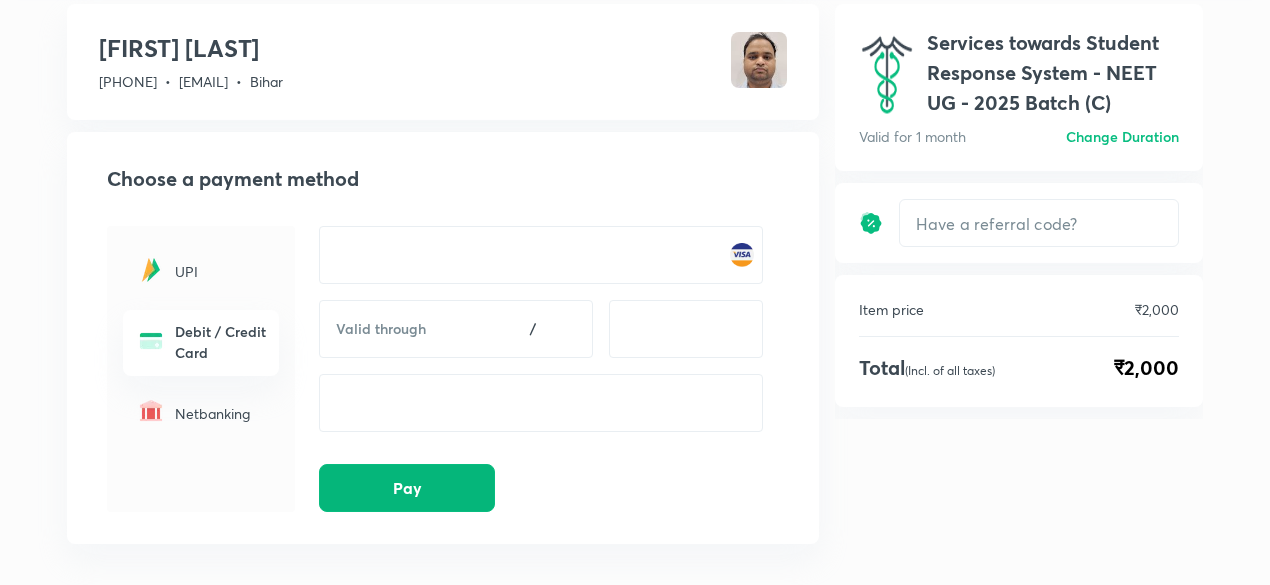 click on "Pay" at bounding box center [407, 488] 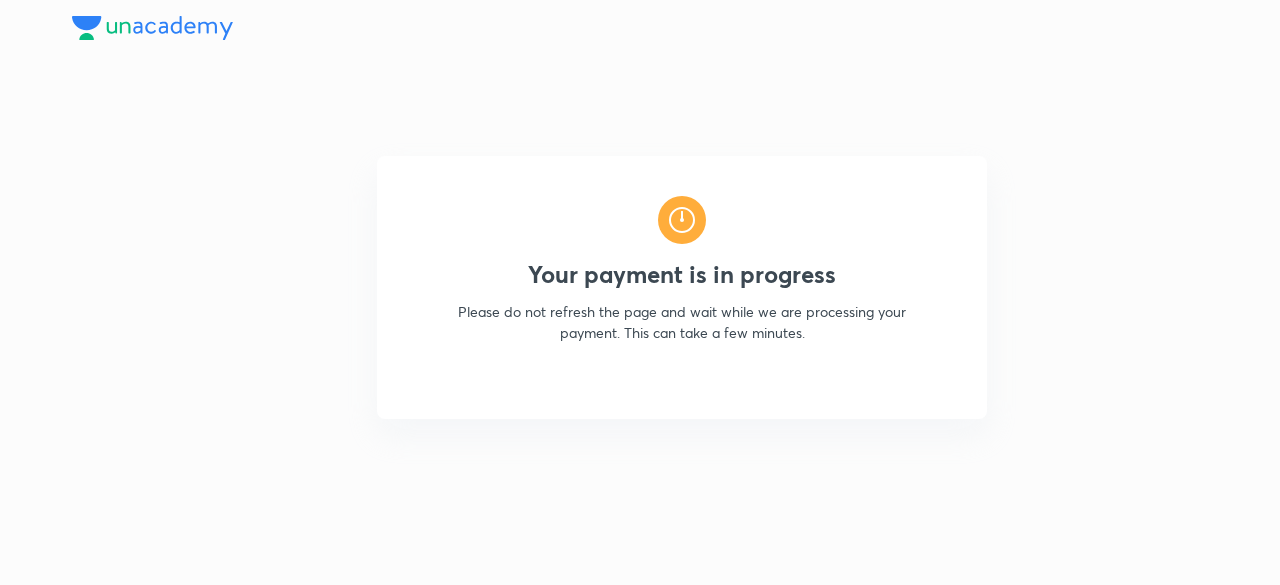 scroll, scrollTop: 0, scrollLeft: 0, axis: both 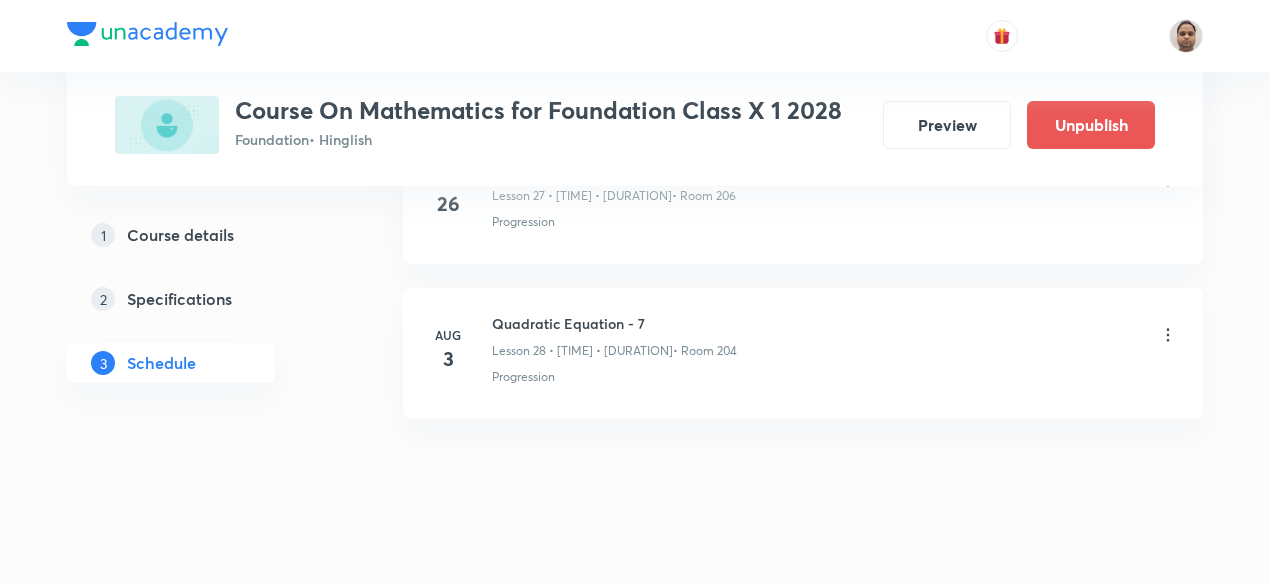 click 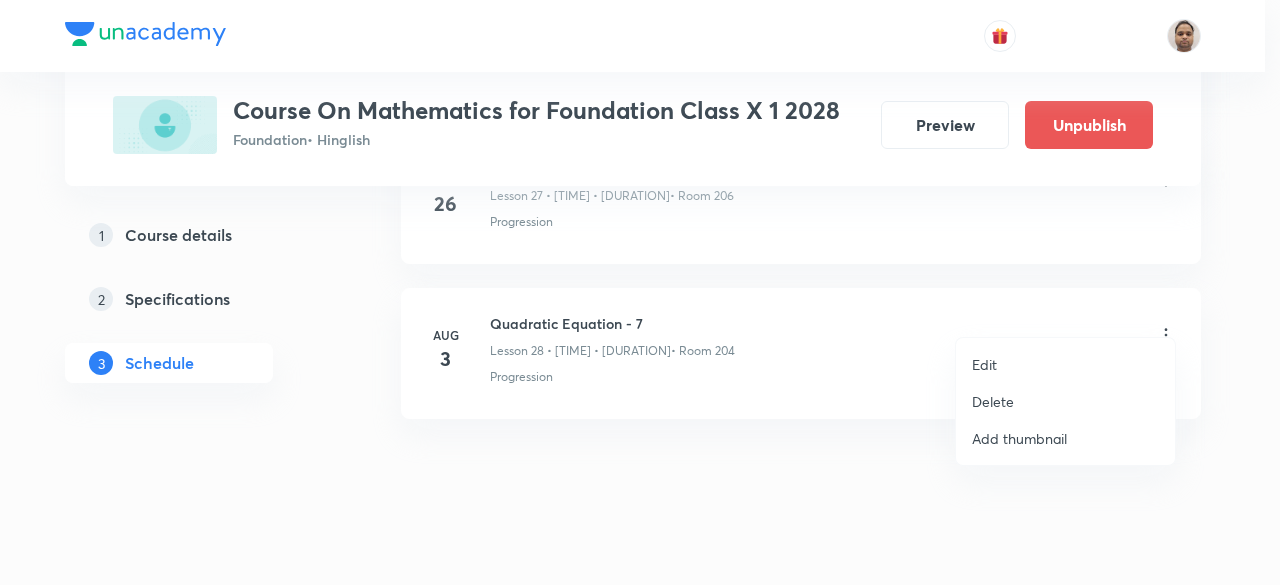 click on "Delete" at bounding box center [993, 401] 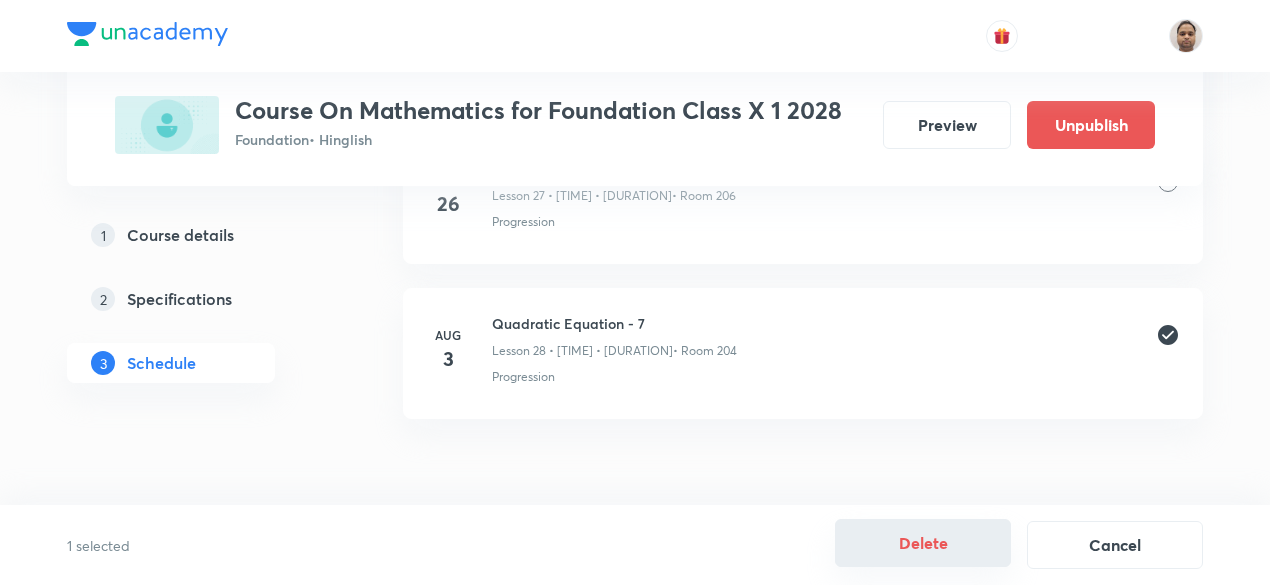 click on "Delete" at bounding box center [923, 543] 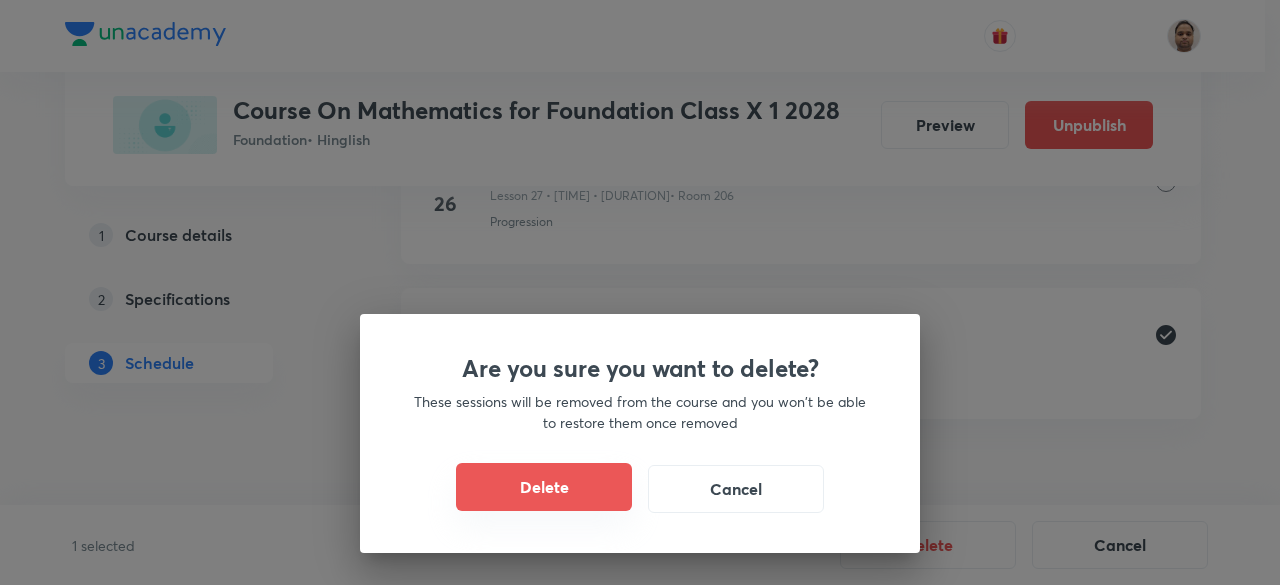 click on "Delete" at bounding box center [544, 487] 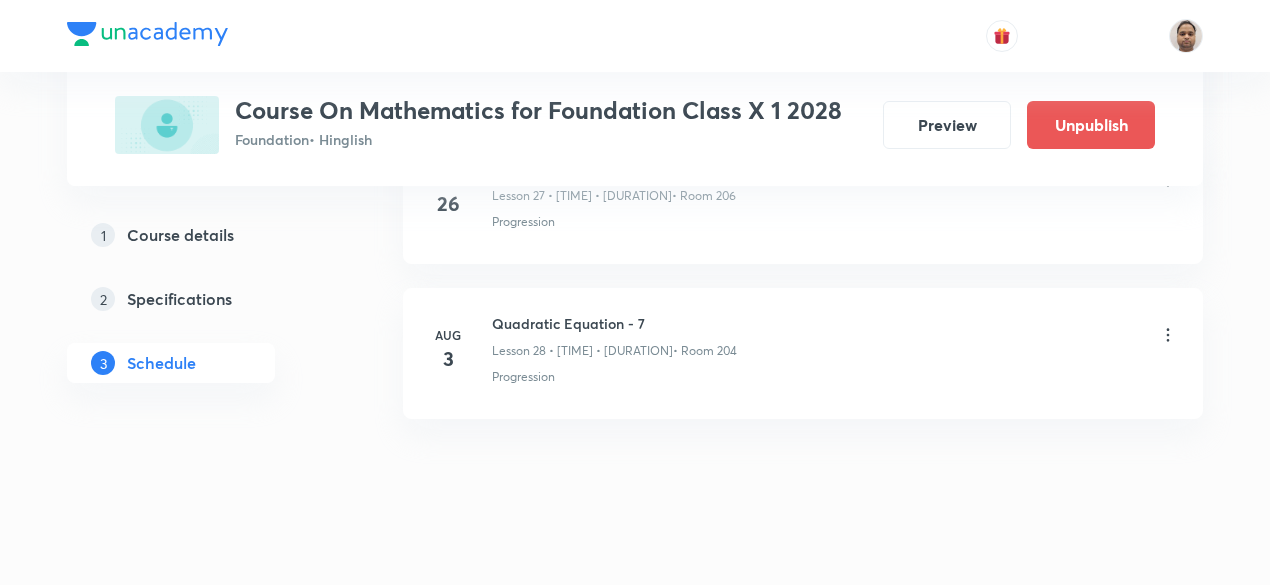 scroll, scrollTop: 5182, scrollLeft: 0, axis: vertical 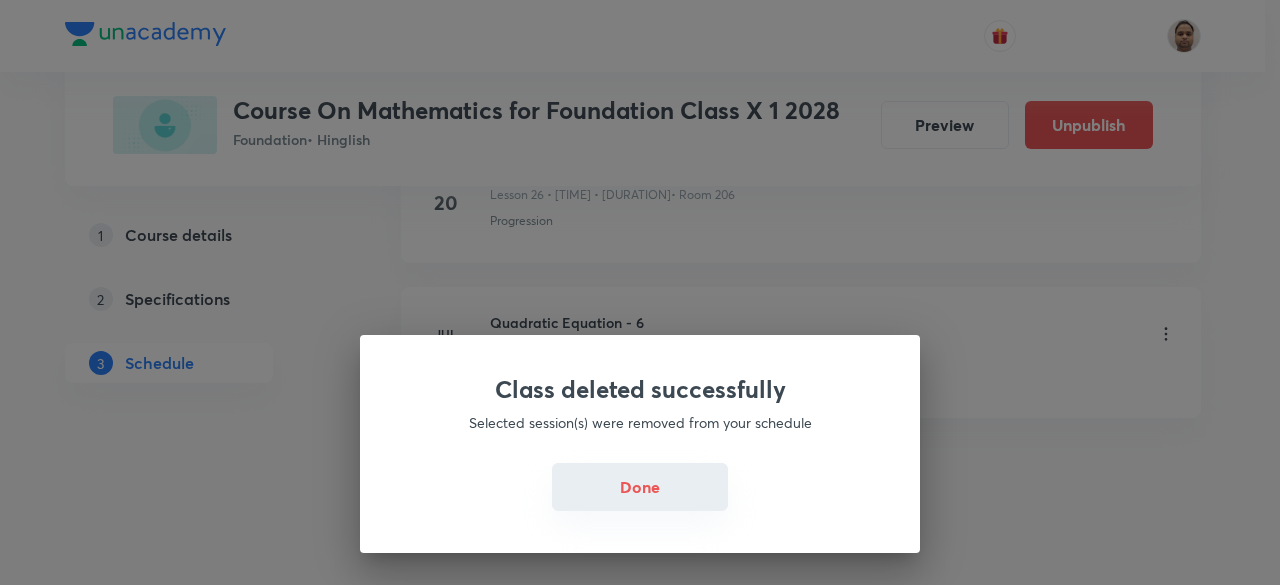 click on "Done" at bounding box center [640, 487] 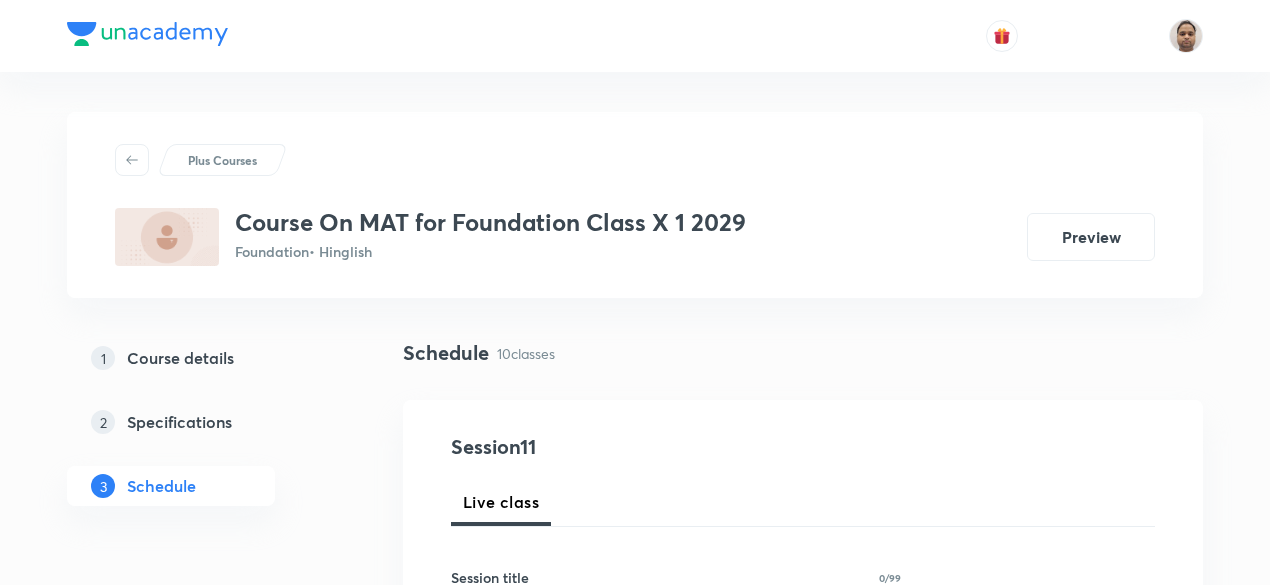 scroll, scrollTop: 0, scrollLeft: 0, axis: both 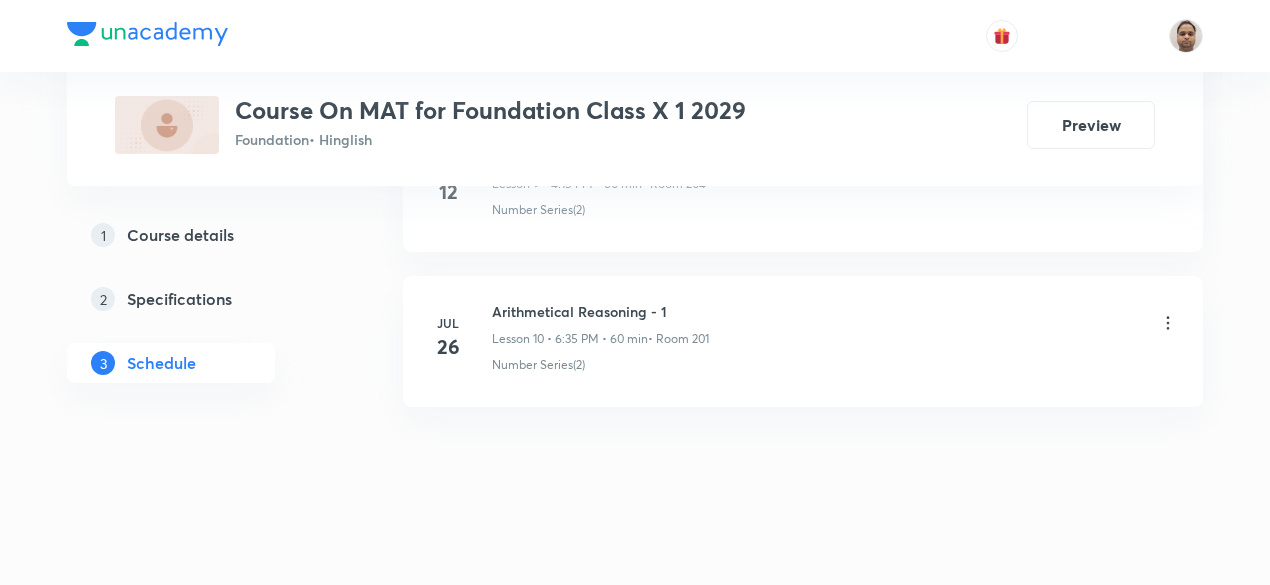 click on "Arithmetical Reasoning - 1" at bounding box center (600, 311) 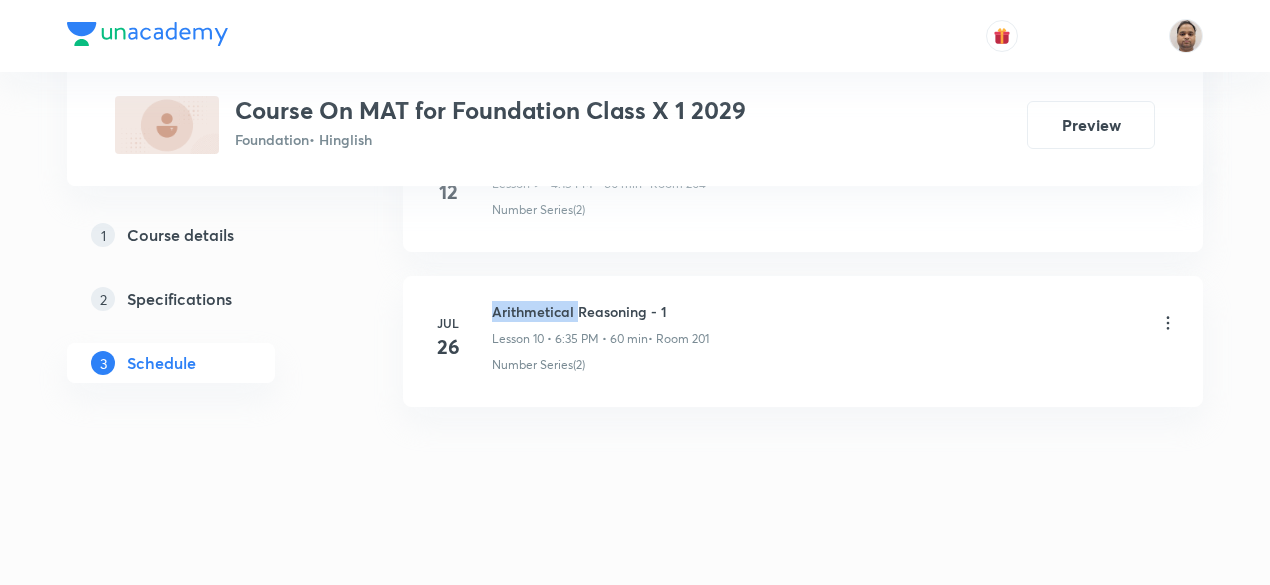 click on "Arithmetical Reasoning - 1" at bounding box center (600, 311) 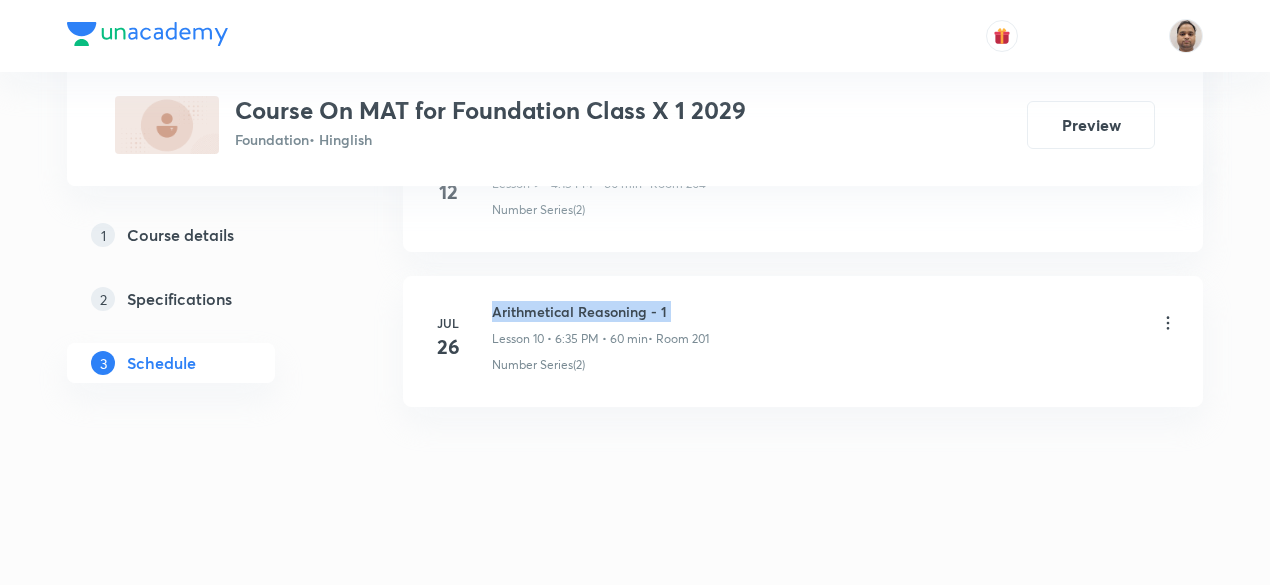 click on "Arithmetical Reasoning - 1" at bounding box center [600, 311] 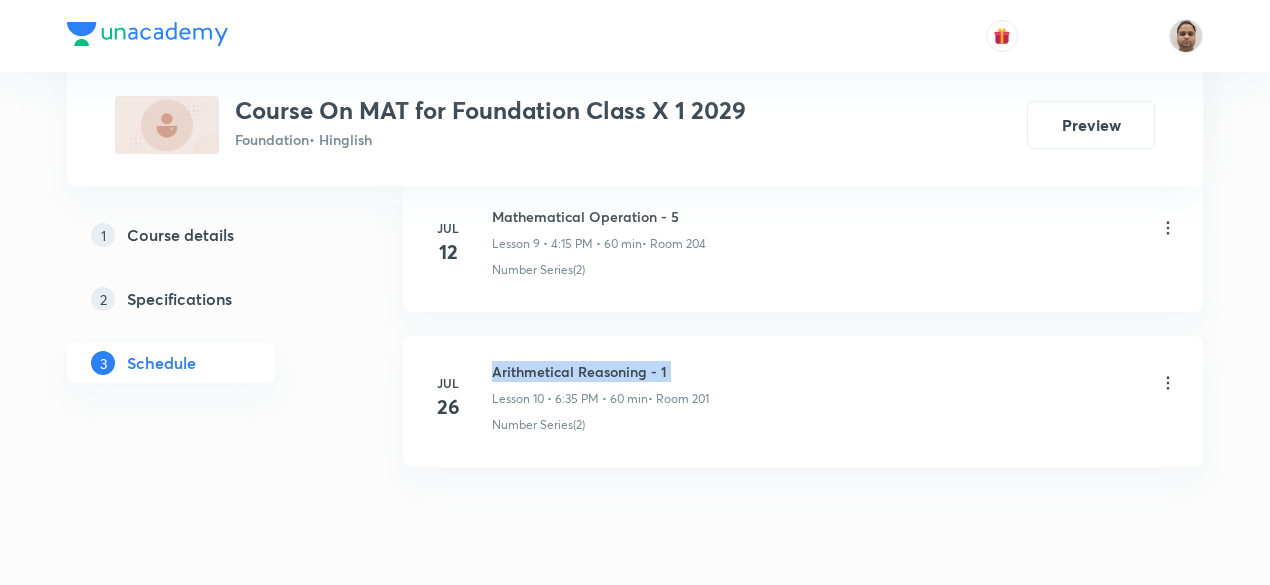 scroll, scrollTop: 2458, scrollLeft: 0, axis: vertical 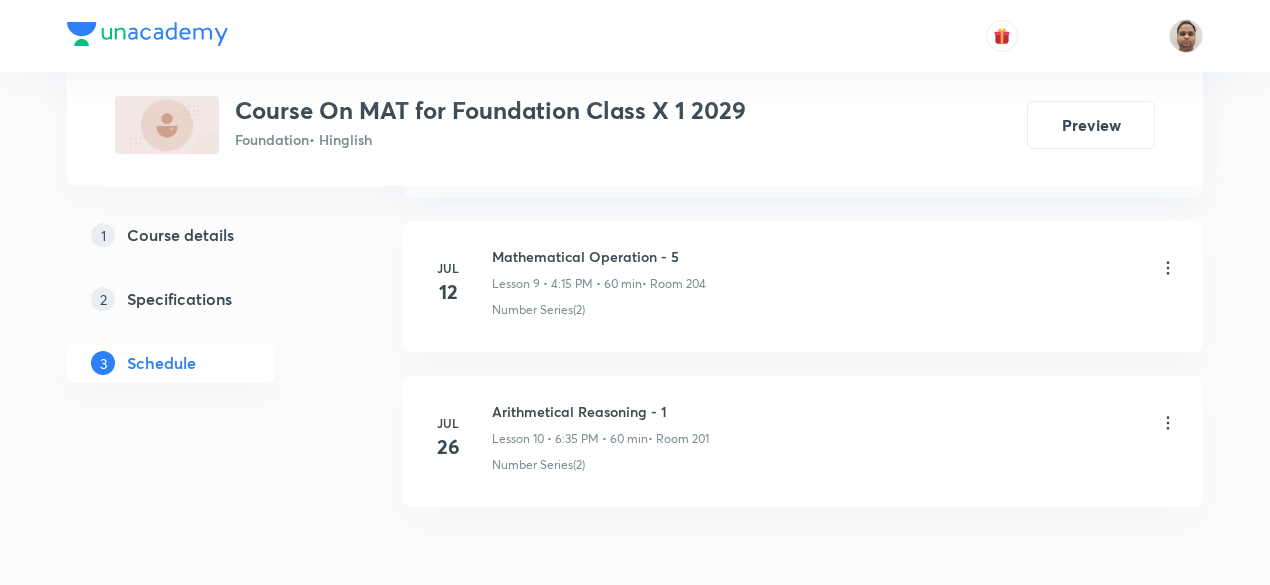 click on "May 21 Alphabetical Series - 1 Lesson 1 • 4:30 PM • 60 min  • Room 206 Number Series(2) May 24 Alphabetical Series - 2 Lesson 2 • 6:30 PM • 60 min  • Room 206 Number Series(2) Jun 4 Alphabetical Series - 3 Lesson 3 • 6:30 PM • 60 min  • Room 203 Number Series(2) Jun 18 Alphabetical Series - 4 Lesson 4 • 4:15 PM • 60 min  • Room 203 Number Series(2) Jun 25 Mathematical Operation - 1 Lesson 5 • 5:25 PM • 60 min  • Room 203 Number Series(2) Jul 2 Mathematical Operation - 2 Lesson 6 • 5:25 PM • 60 min  • Room 203 Number Series(2) Jul 5 Mathematical Operation - 3 Lesson 7 • 4:15 PM • 60 min  • Room 204 Number Series(2) Jul 6 Mathematical Operation - 4 Lesson 8 • 1:30 PM • 70 min  • Room 206 Number Series(2) Jul 12 Mathematical Operation - 5 Lesson 9 • 4:15 PM • 60 min  • Room 204 Number Series(2) Jul 26 Arithmetical Reasoning - 1 Lesson 10 • 6:35 PM • 60 min  • Room 201 Number Series(2)" at bounding box center [803, -248] 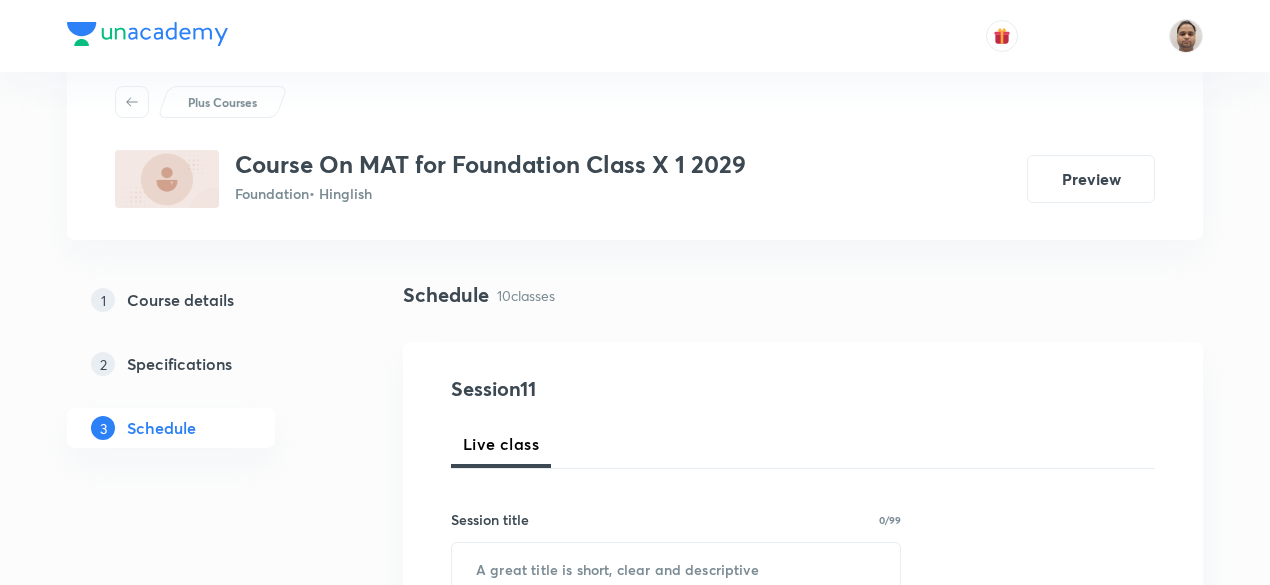 scroll, scrollTop: 100, scrollLeft: 0, axis: vertical 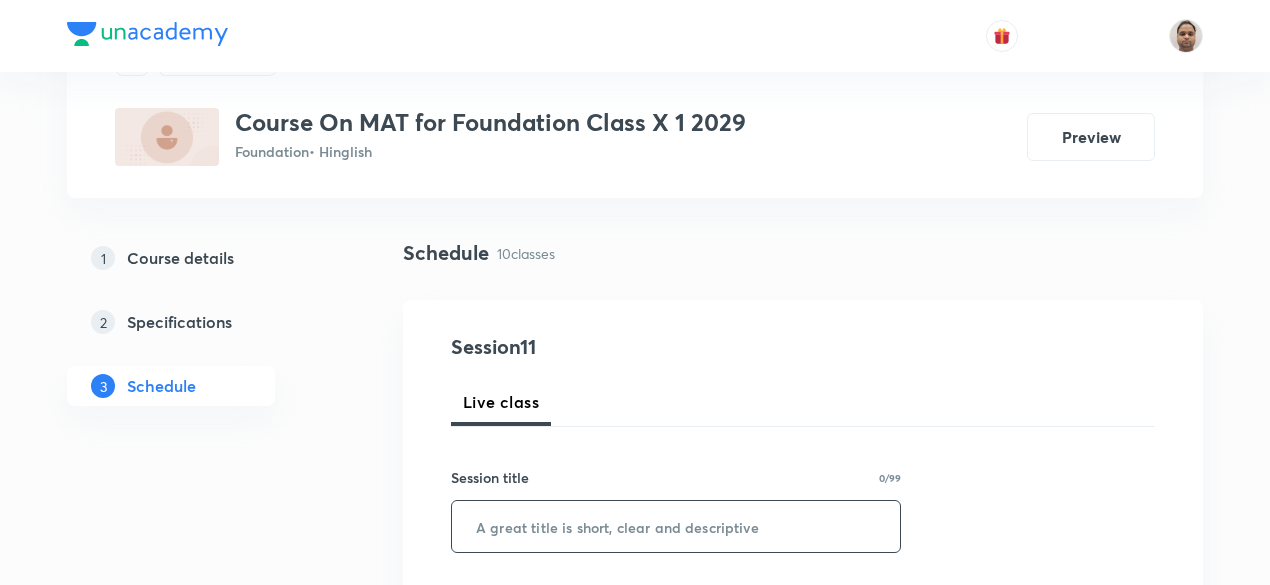 click at bounding box center [676, 526] 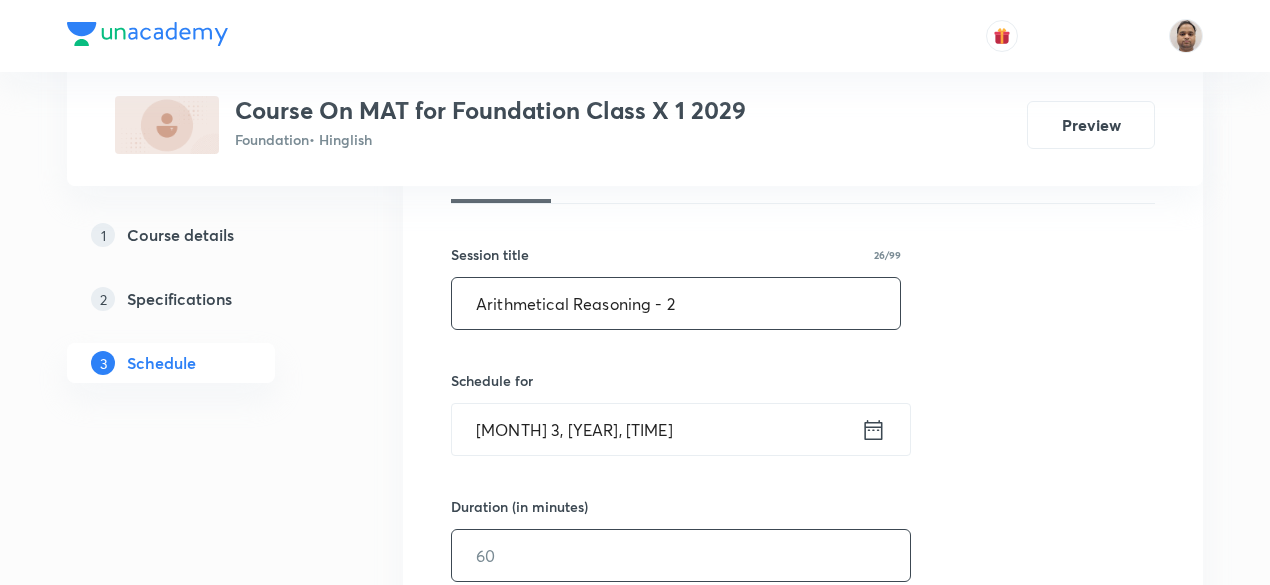 scroll, scrollTop: 400, scrollLeft: 0, axis: vertical 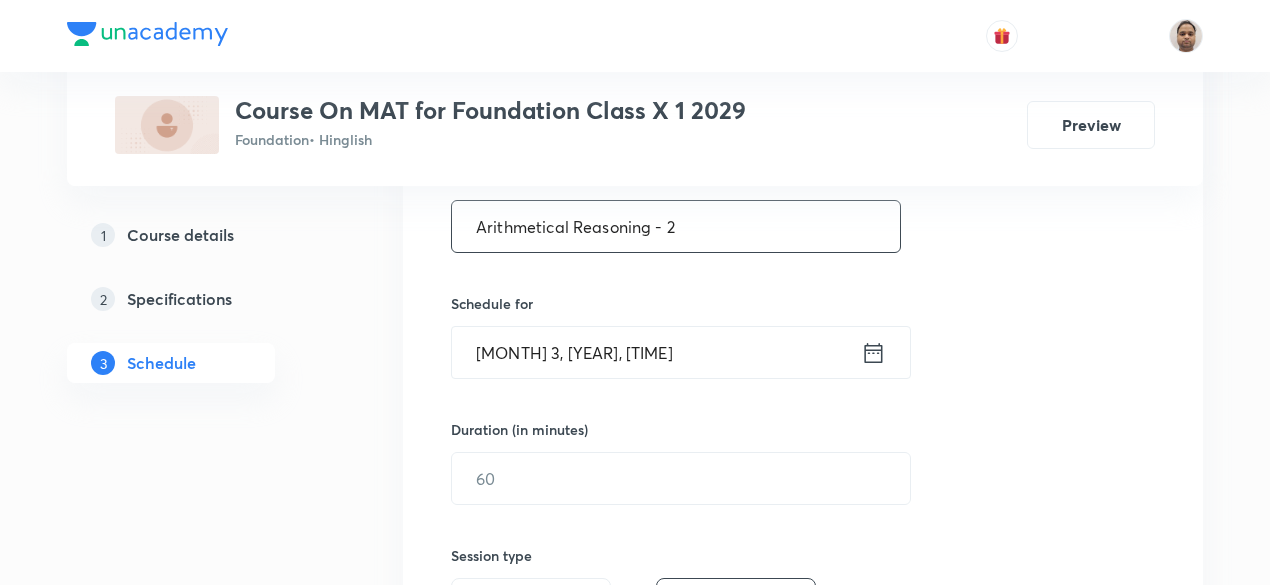 type on "Arithmetical Reasoning - 2" 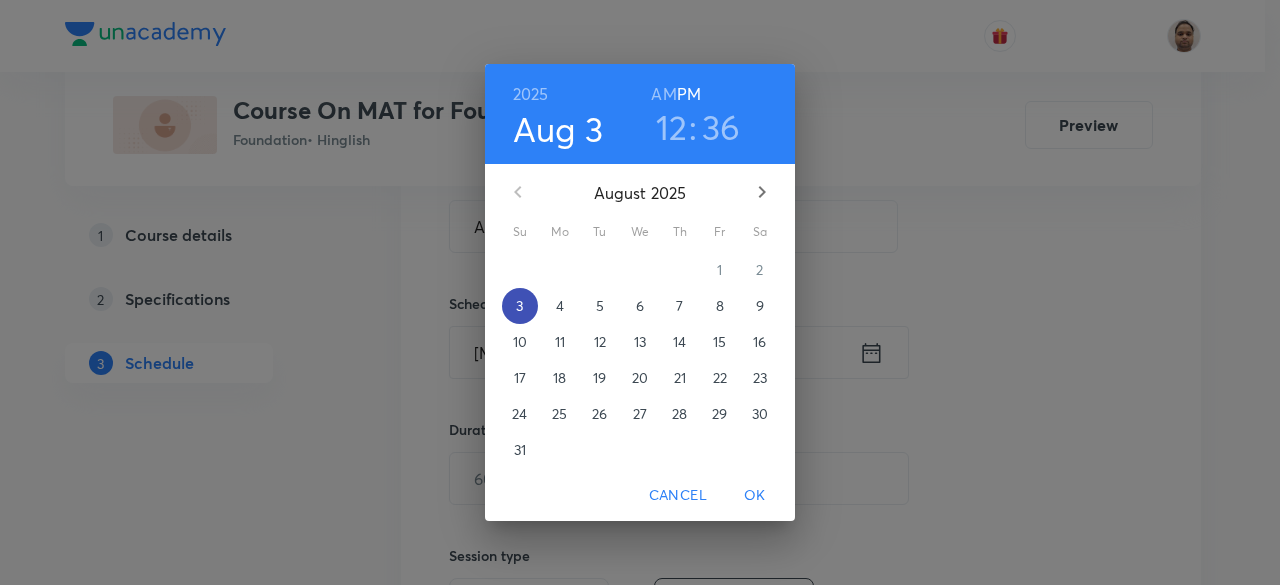 click on "3" at bounding box center (519, 306) 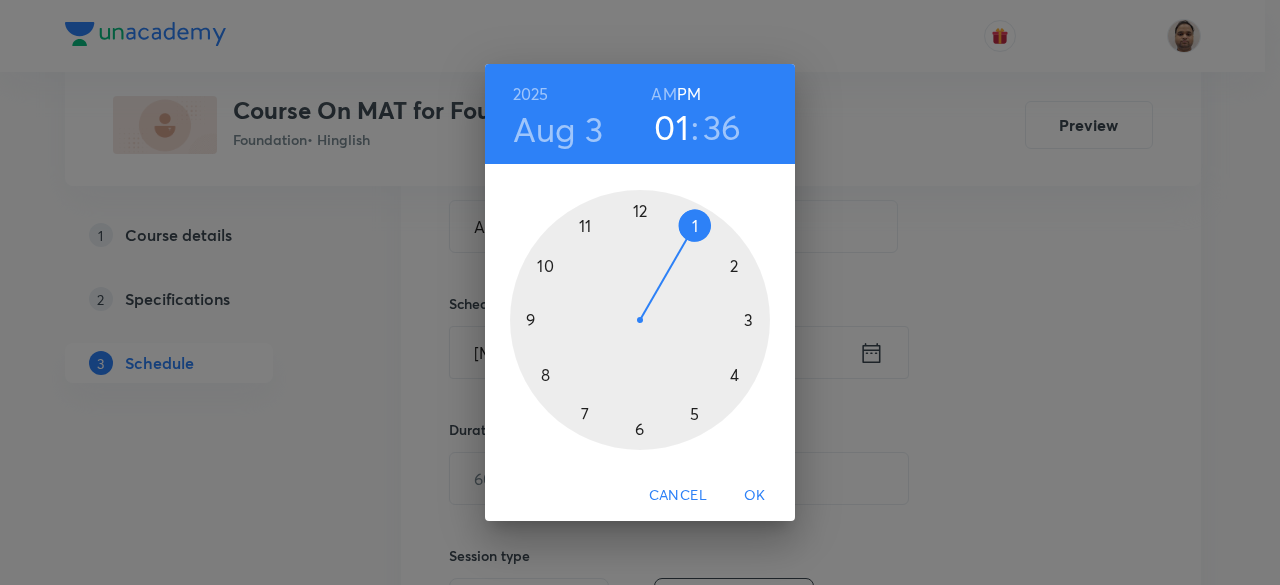 drag, startPoint x: 635, startPoint y: 193, endPoint x: 694, endPoint y: 236, distance: 73.00685 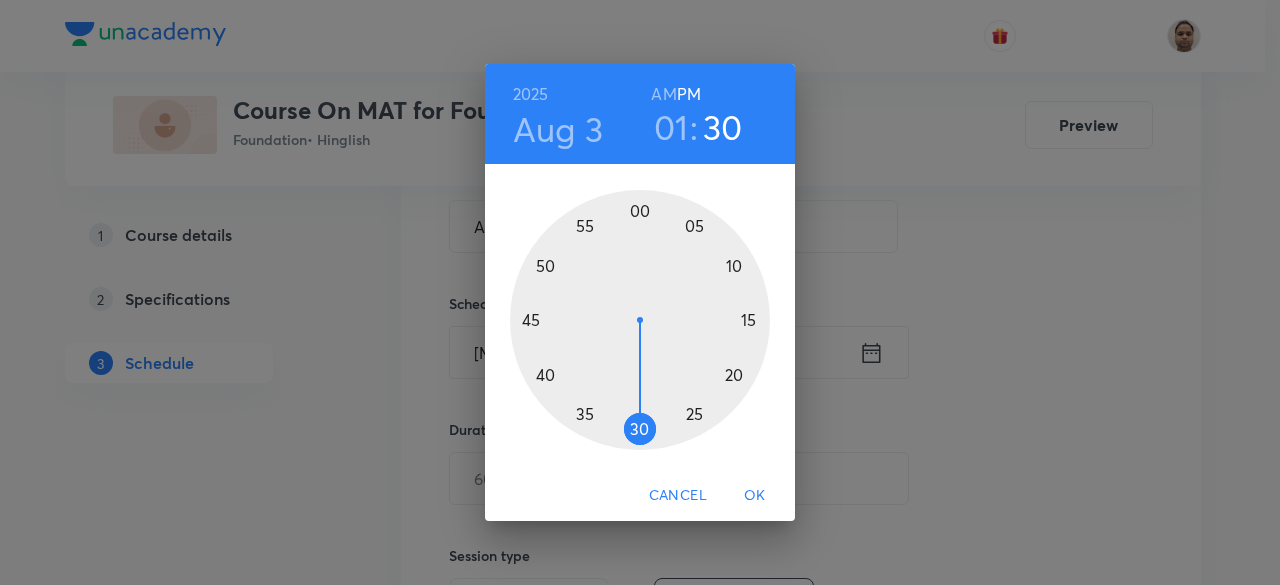 drag, startPoint x: 580, startPoint y: 405, endPoint x: 640, endPoint y: 423, distance: 62.641838 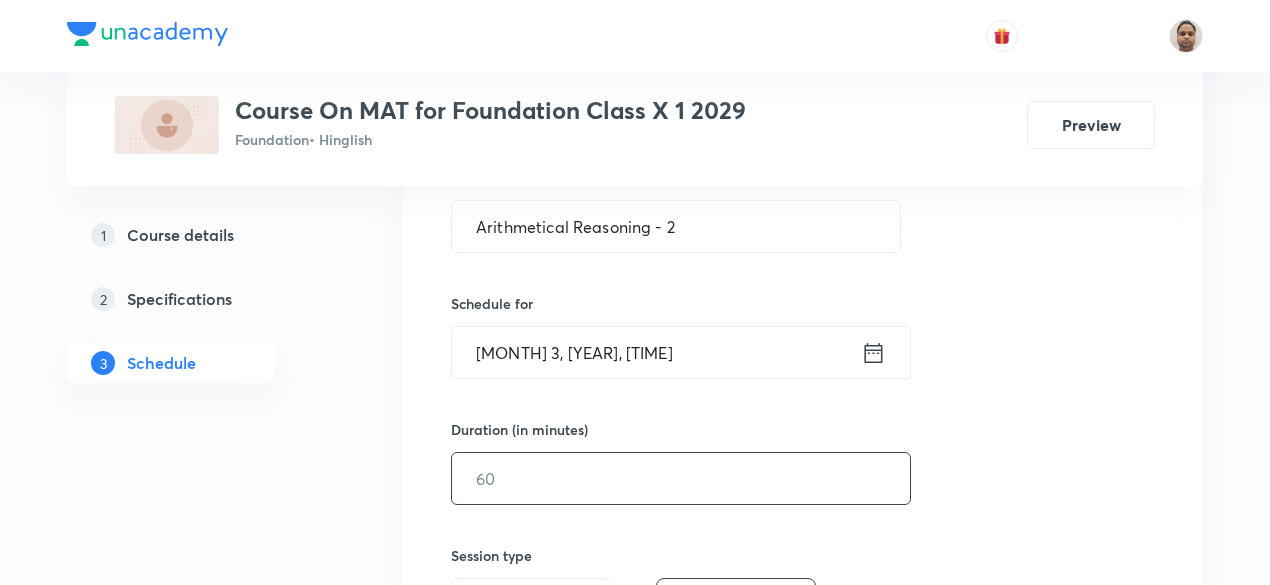 click at bounding box center (681, 478) 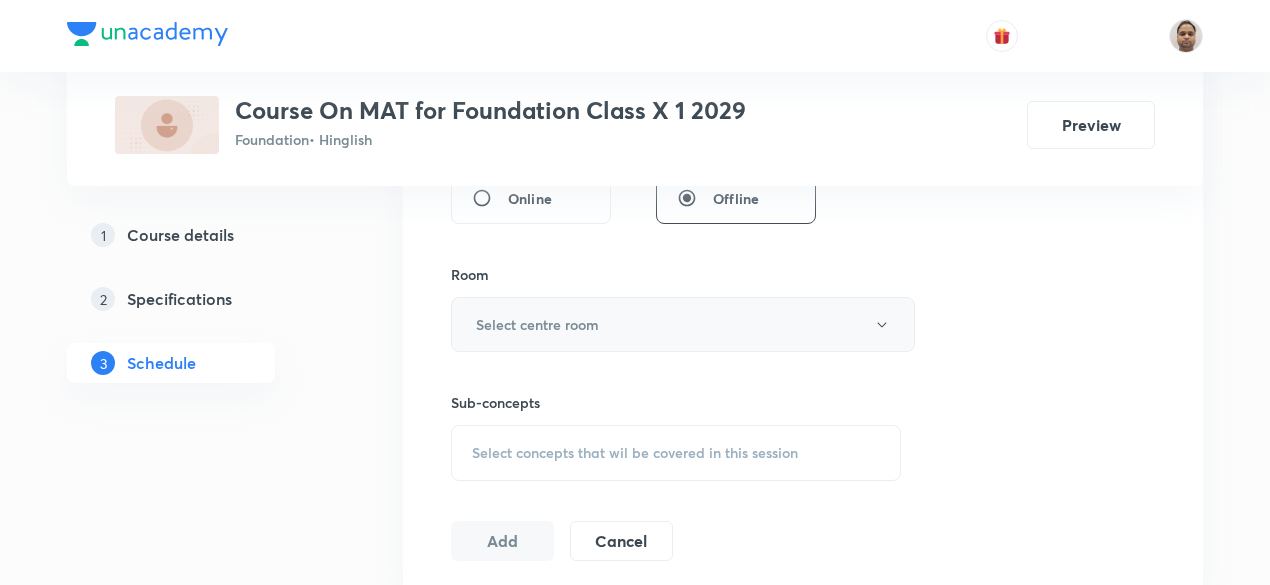 scroll, scrollTop: 700, scrollLeft: 0, axis: vertical 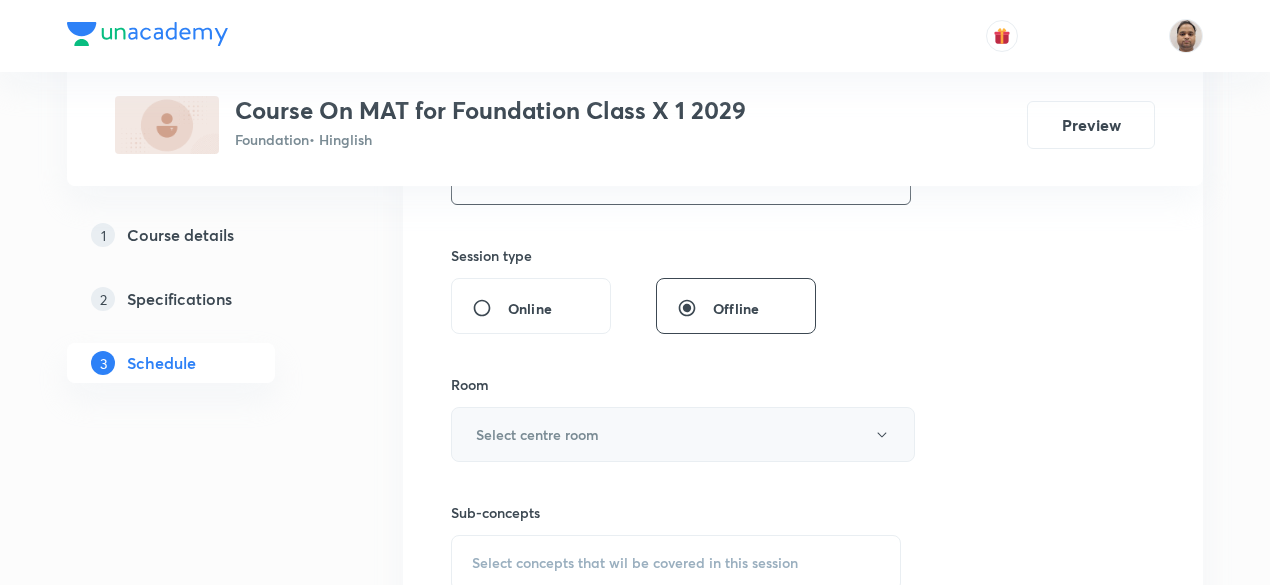 type on "70" 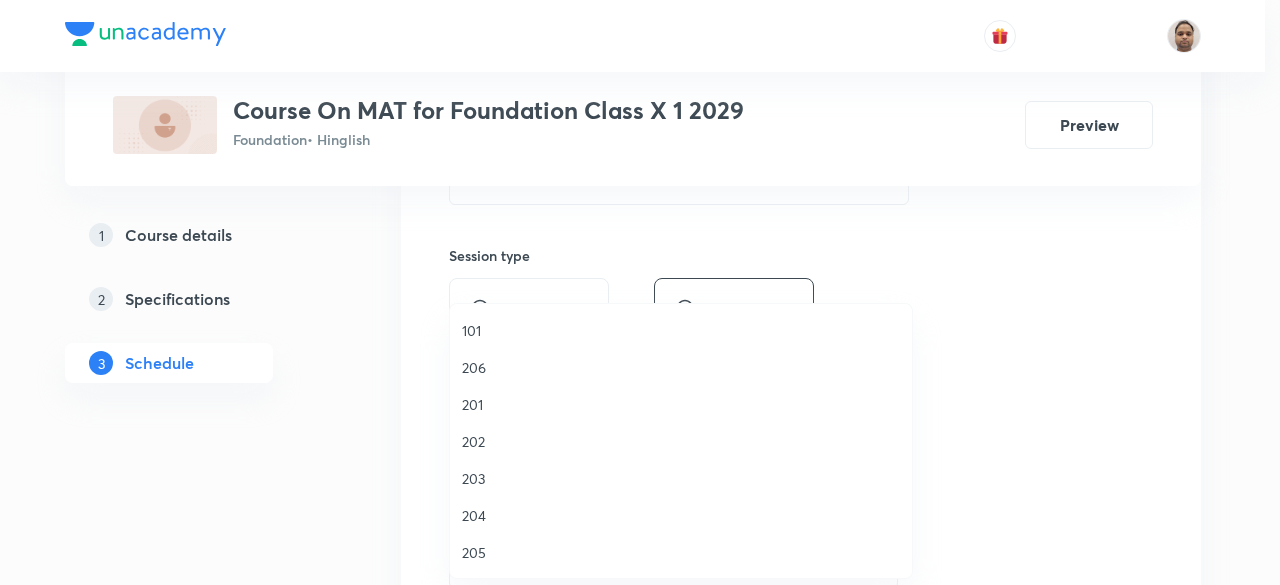 click on "206" at bounding box center (681, 367) 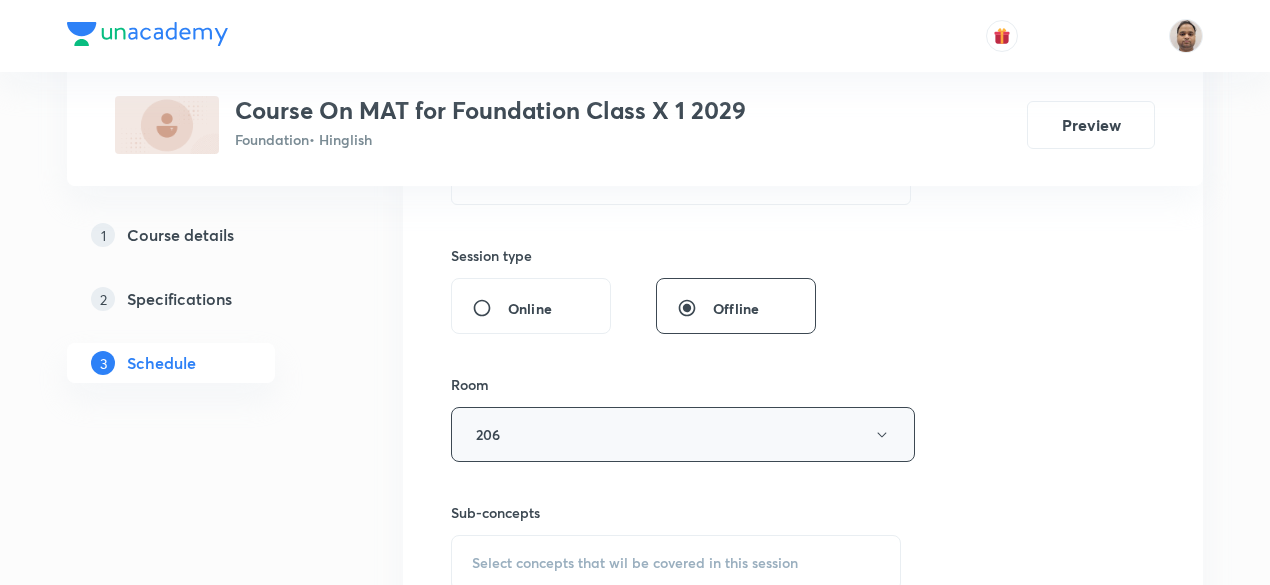 scroll, scrollTop: 900, scrollLeft: 0, axis: vertical 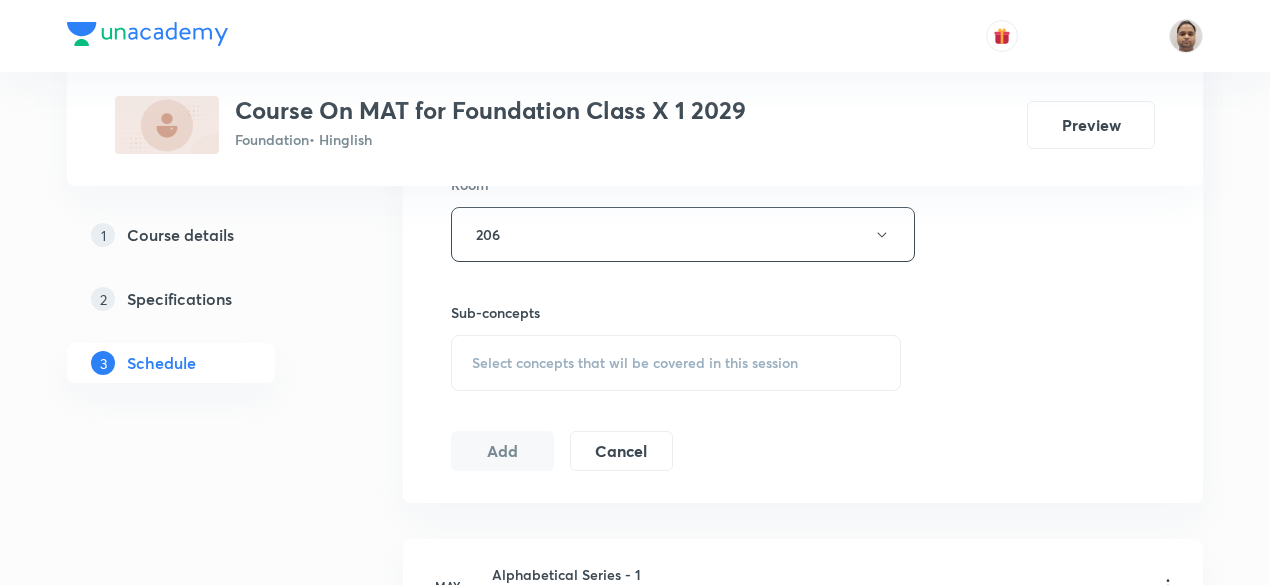 click on "Select concepts that wil be covered in this session" at bounding box center (635, 363) 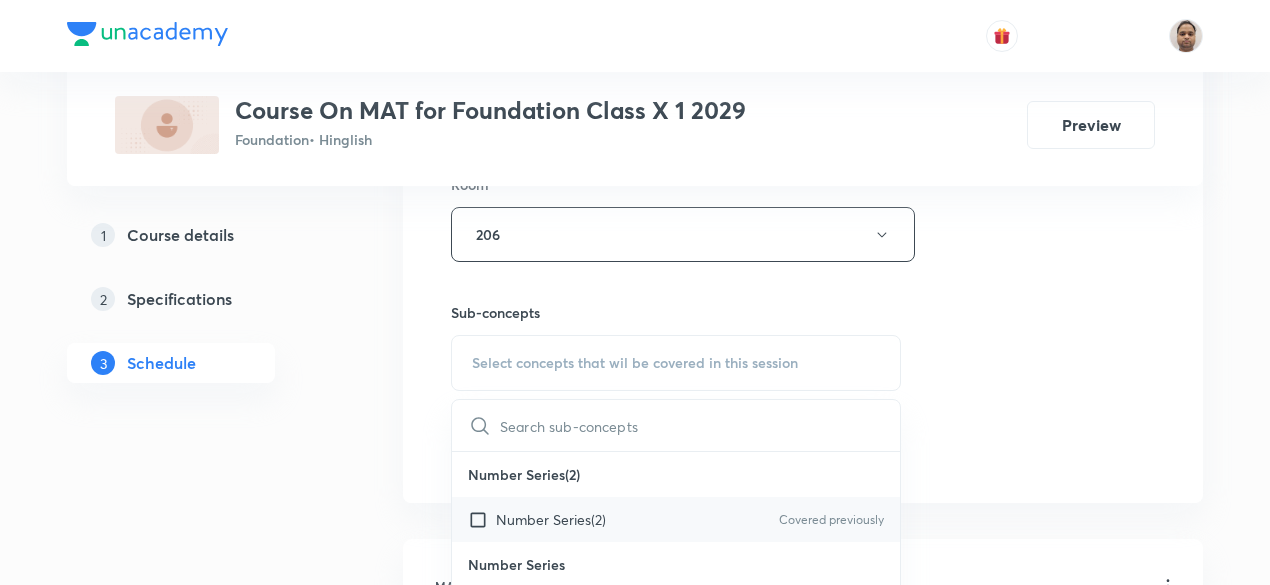 click on "Number Series(2)" at bounding box center (551, 519) 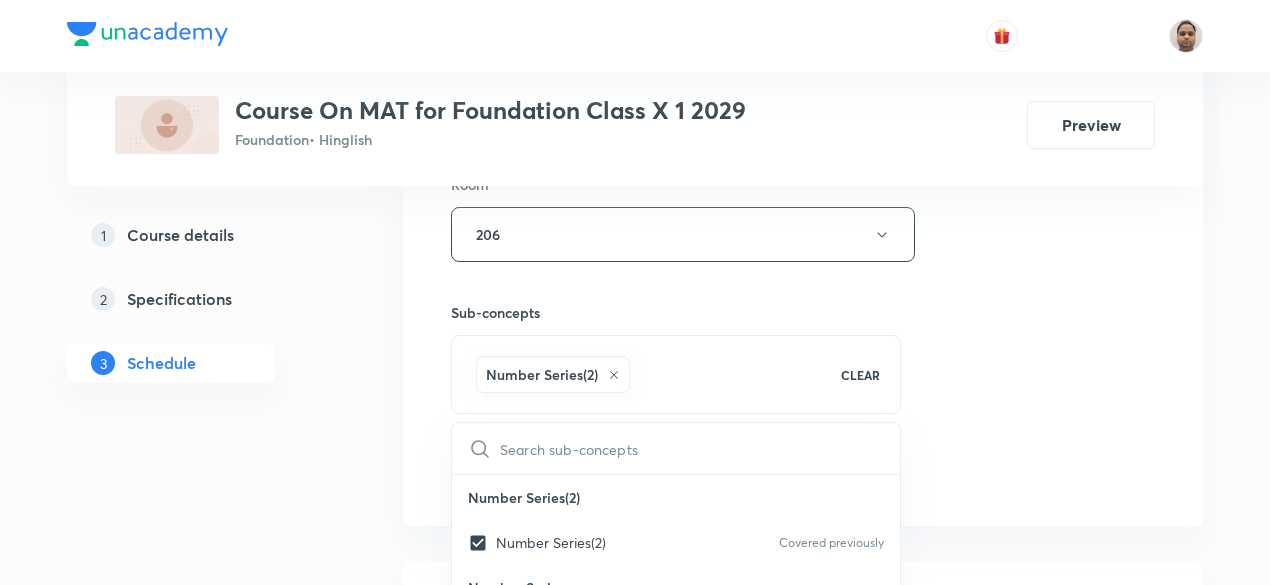 click on "1 Course details 2 Specifications 3 Schedule" at bounding box center (203, 839) 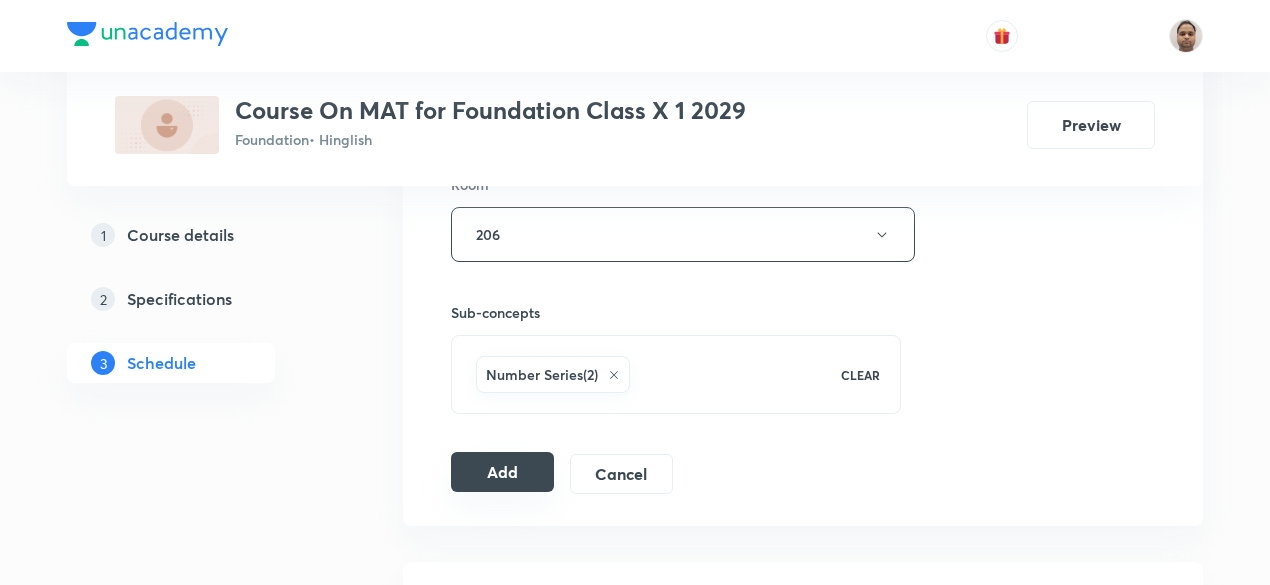 click on "Add" at bounding box center [502, 472] 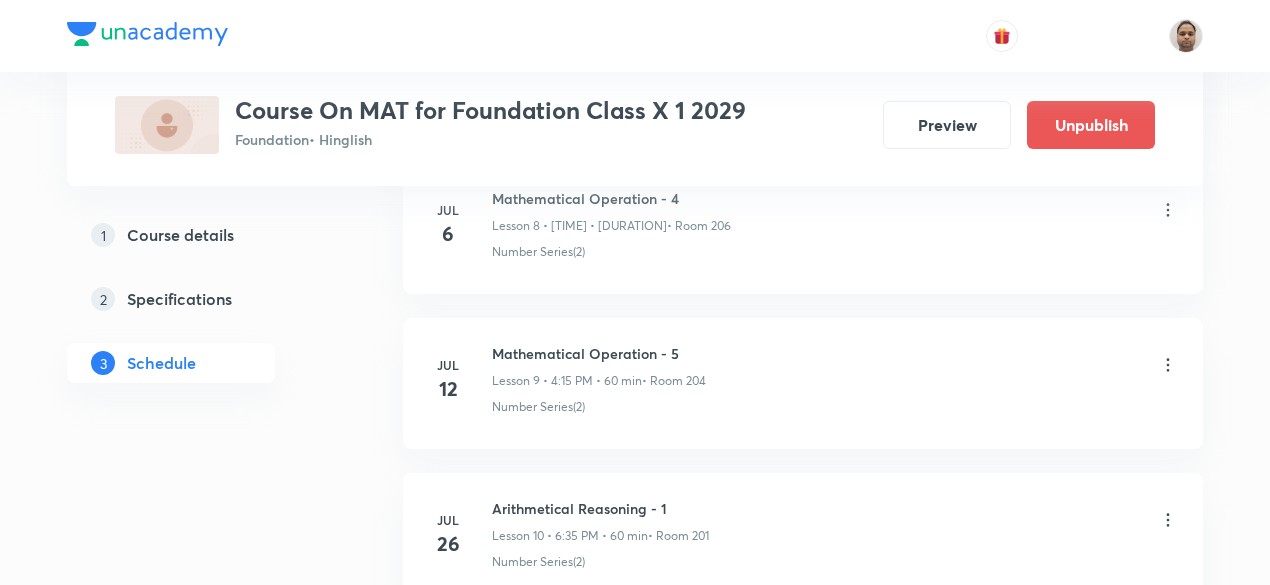 scroll, scrollTop: 1796, scrollLeft: 0, axis: vertical 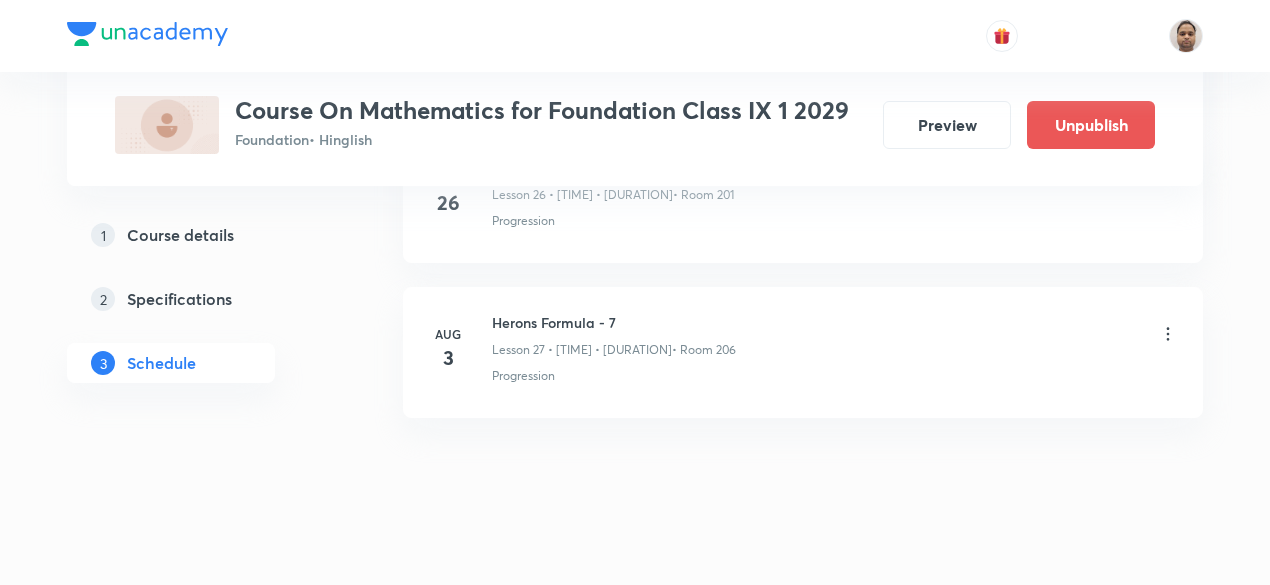 click 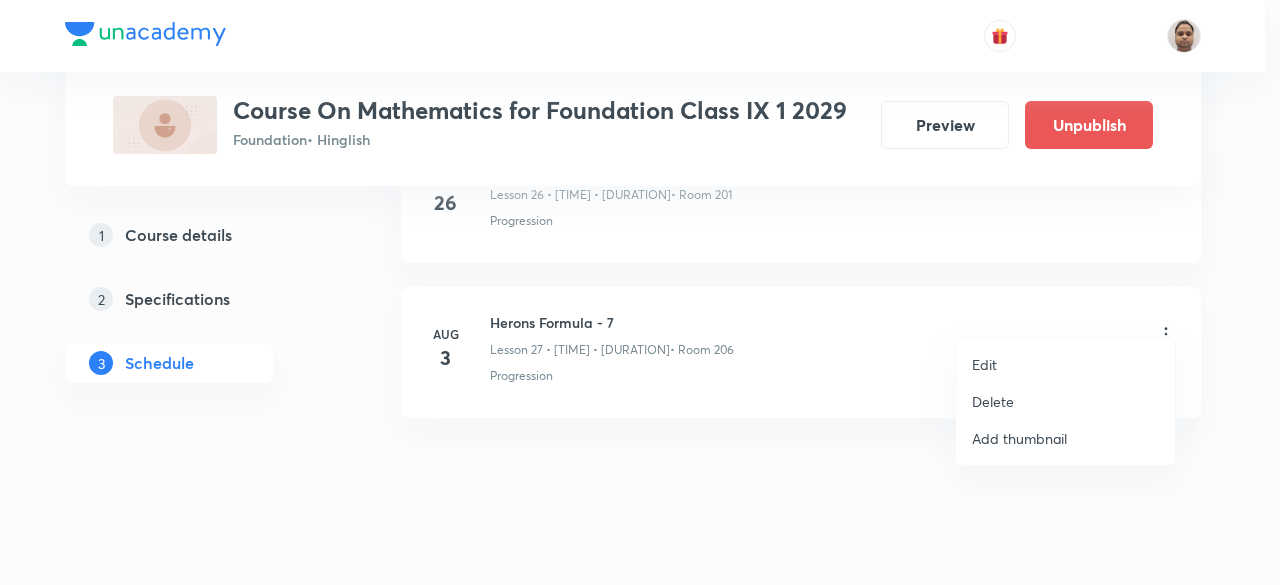 click on "Delete" at bounding box center [993, 401] 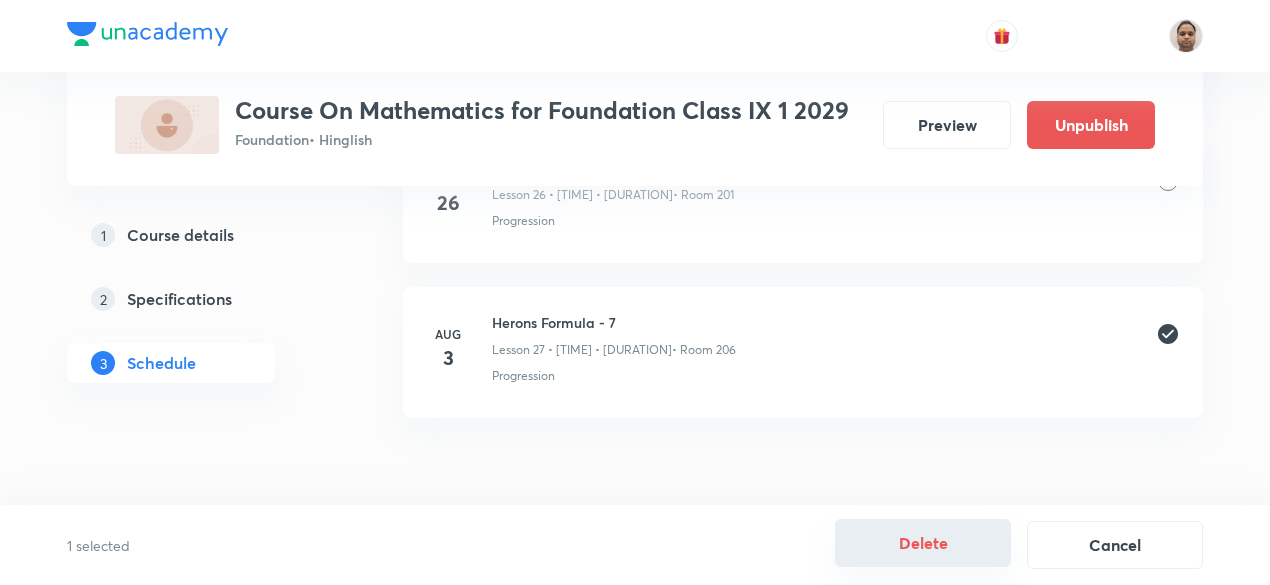 click on "Delete" at bounding box center [923, 543] 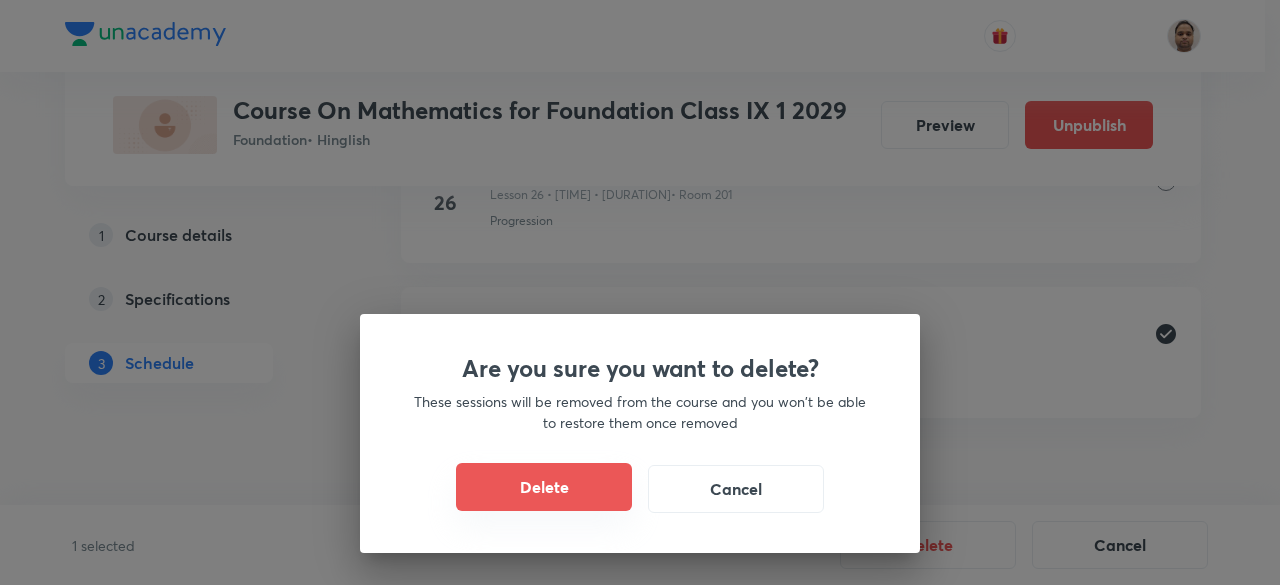 click on "Delete" at bounding box center [544, 487] 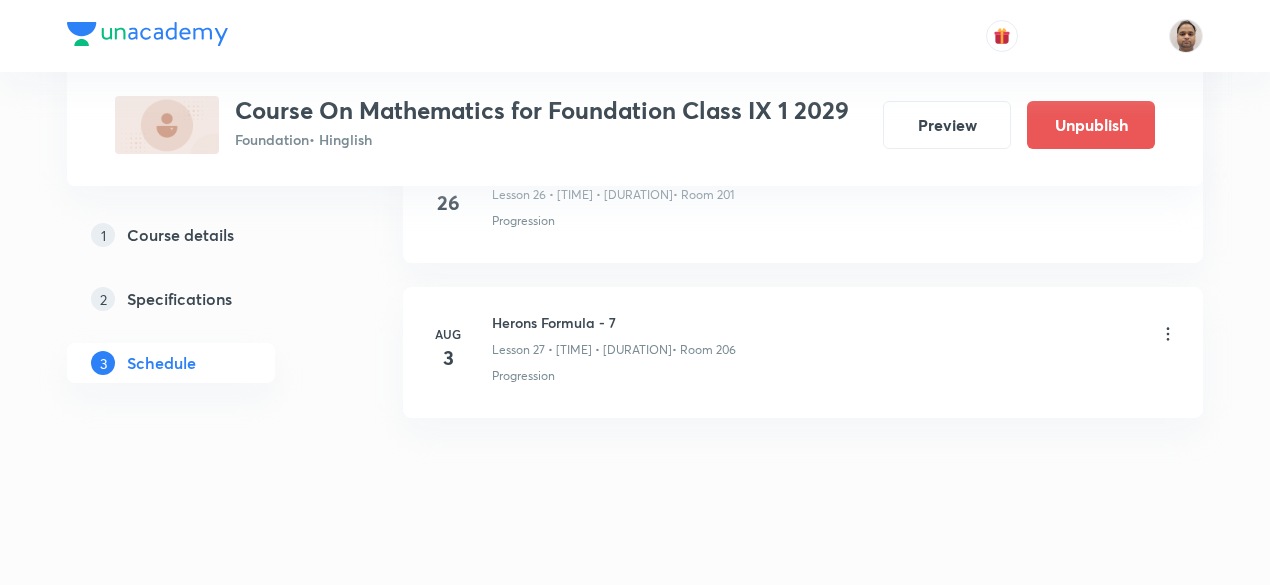 scroll, scrollTop: 5027, scrollLeft: 0, axis: vertical 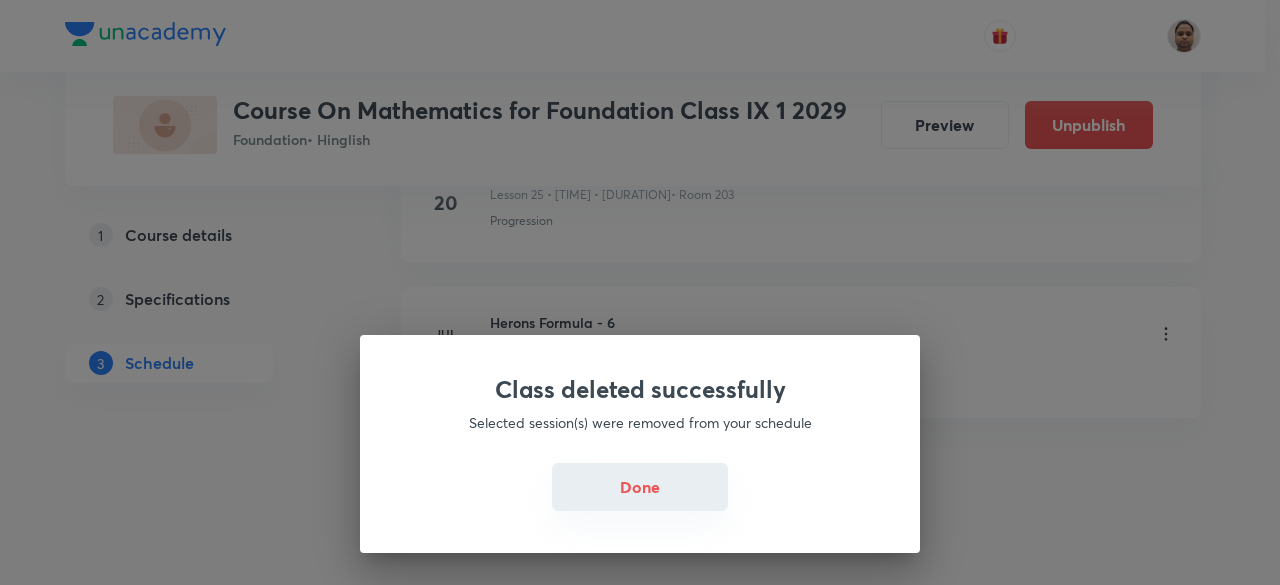 click on "Done" at bounding box center [640, 487] 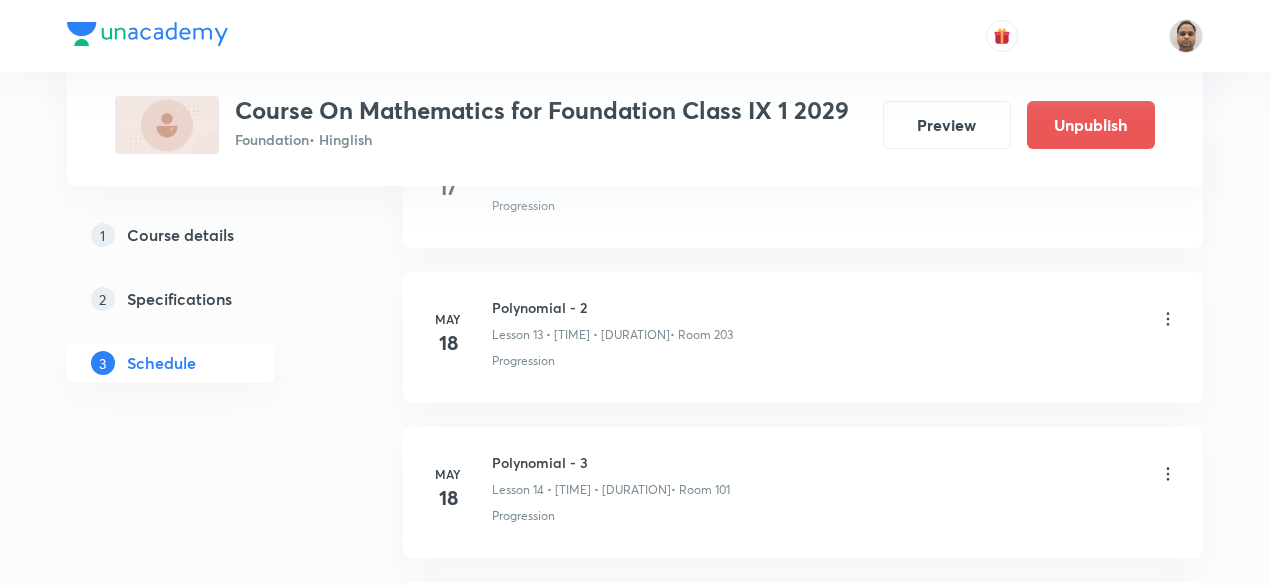 scroll, scrollTop: 0, scrollLeft: 0, axis: both 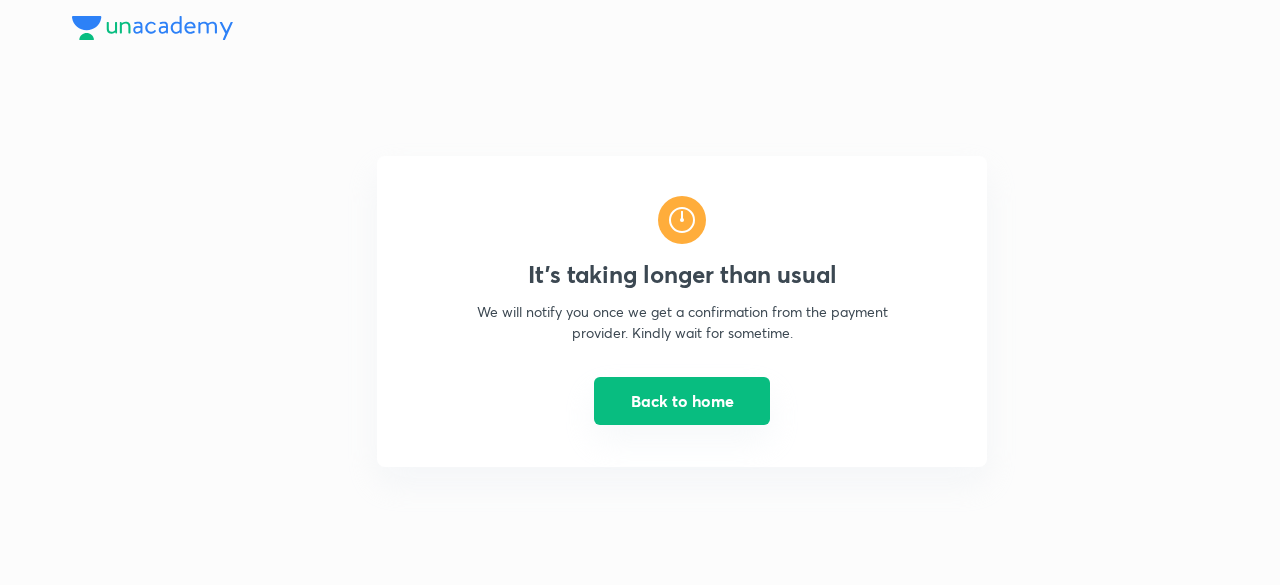 click on "Back to home" at bounding box center (682, 401) 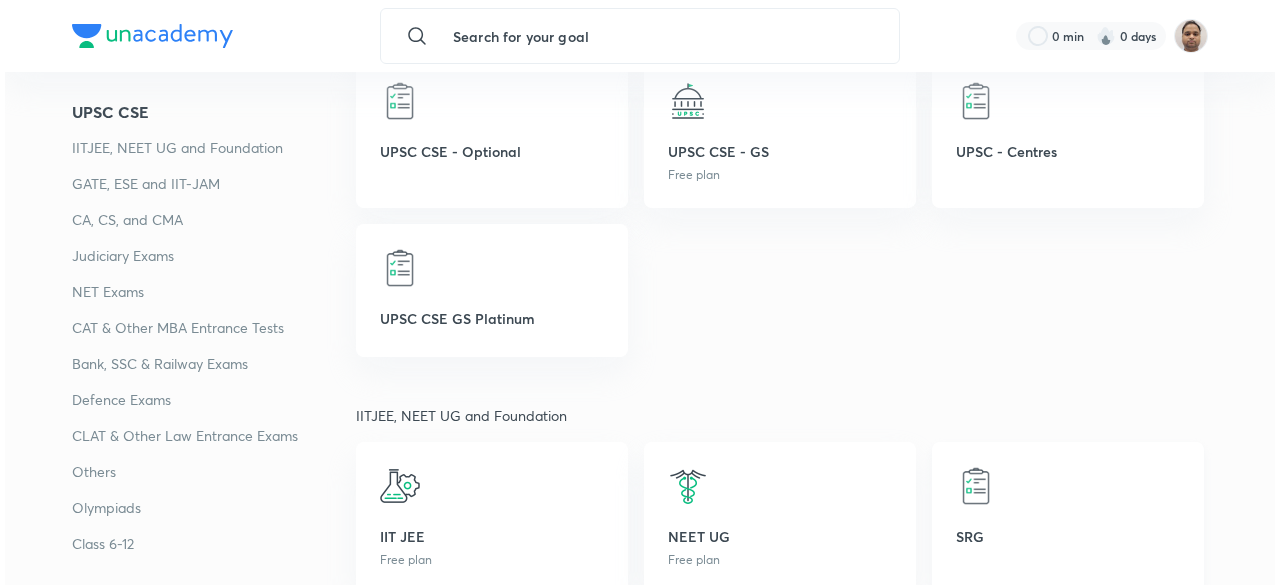 scroll, scrollTop: 600, scrollLeft: 0, axis: vertical 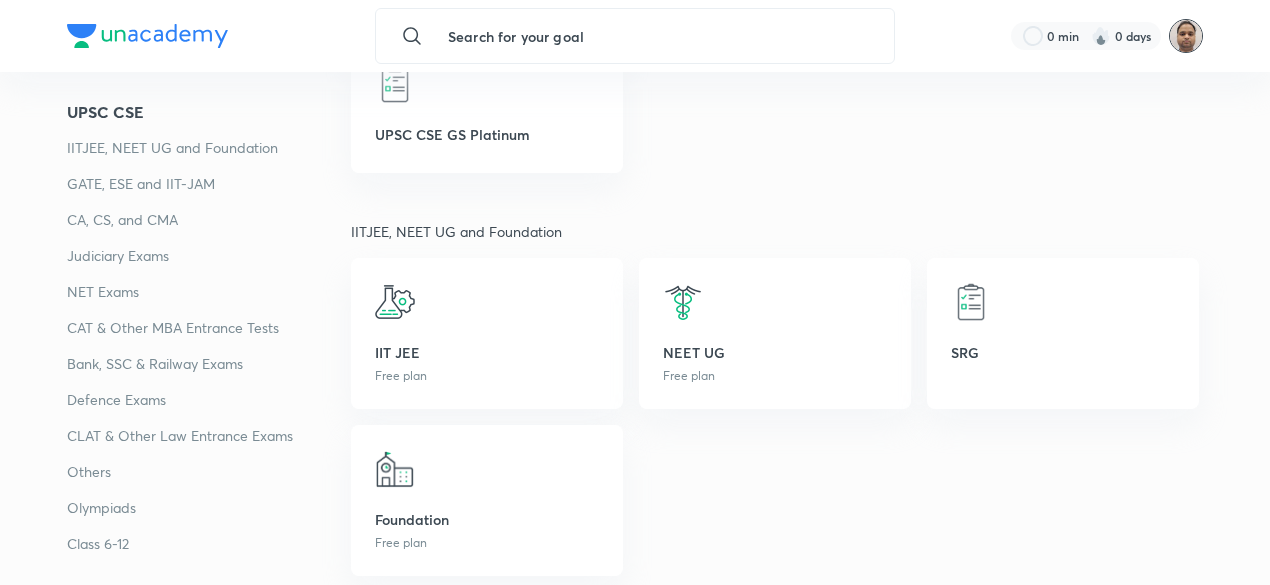 click at bounding box center [1186, 36] 